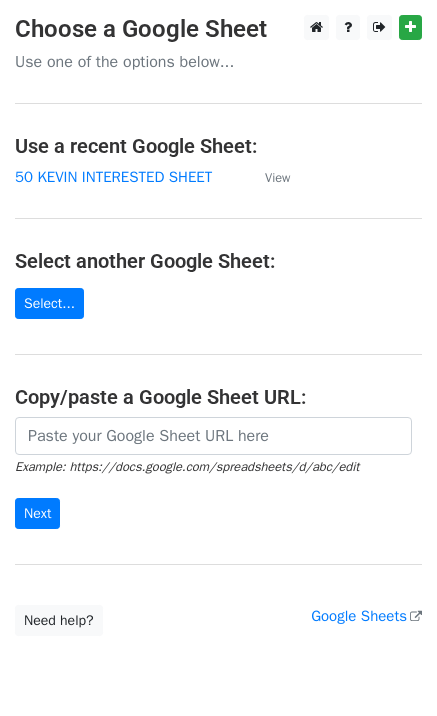 scroll, scrollTop: 0, scrollLeft: 0, axis: both 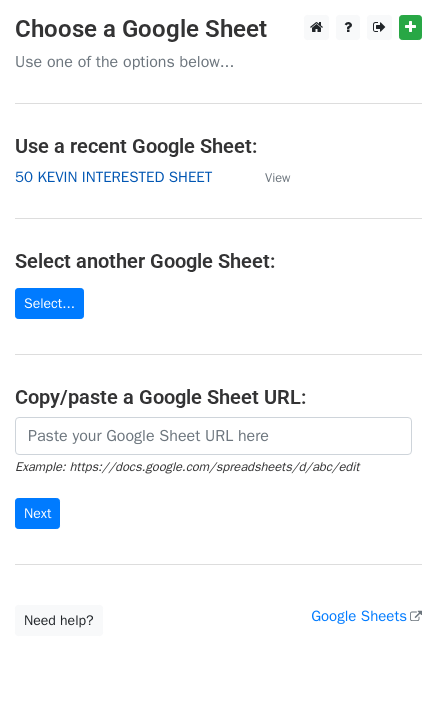 click on "50  KEVIN INTERESTED SHEET" at bounding box center [113, 177] 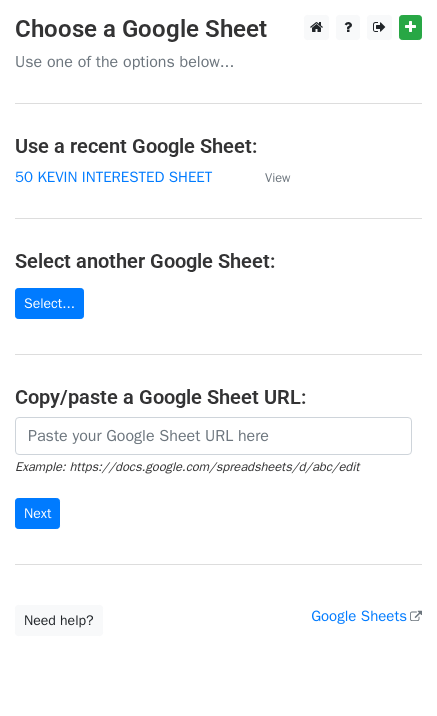 scroll, scrollTop: 0, scrollLeft: 0, axis: both 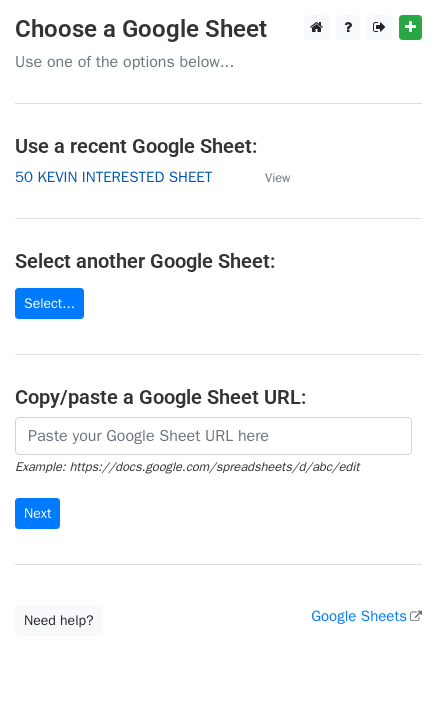 click on "50  KEVIN INTERESTED SHEET" at bounding box center [113, 177] 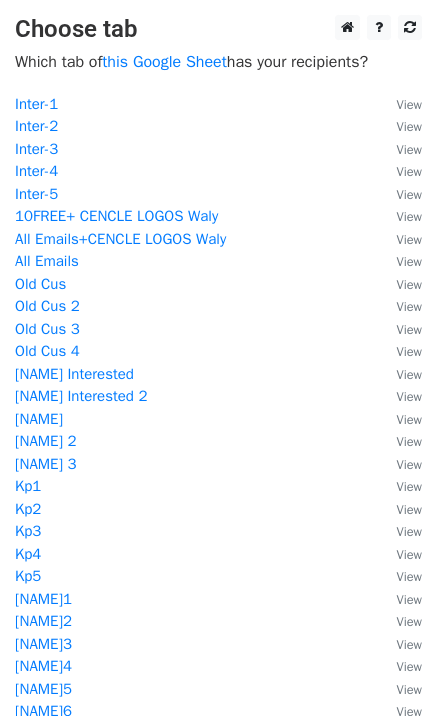 scroll, scrollTop: 0, scrollLeft: 0, axis: both 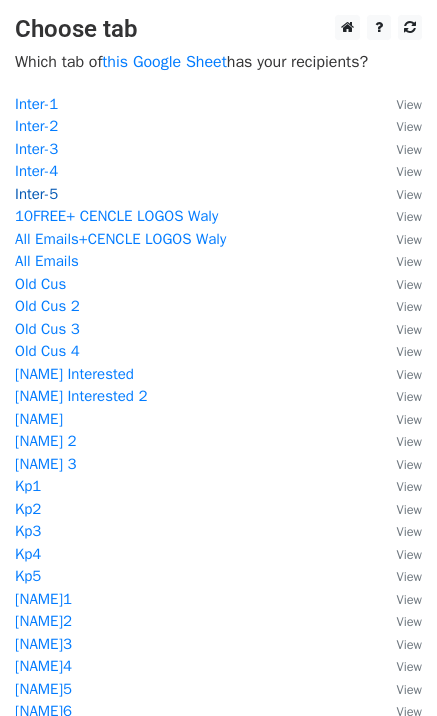 click on "Inter-5" at bounding box center (36, 194) 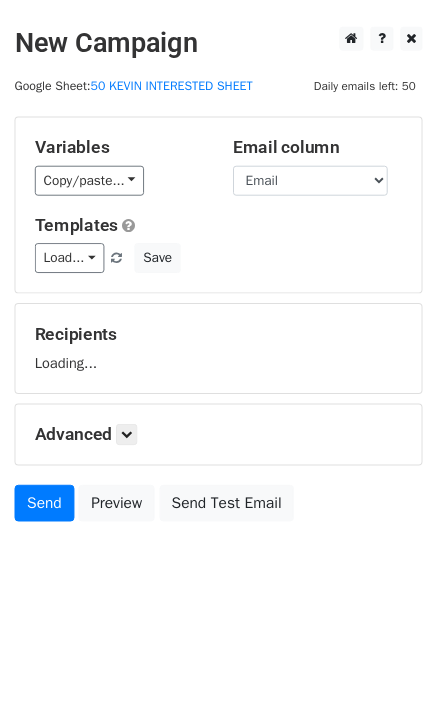 scroll, scrollTop: 0, scrollLeft: 0, axis: both 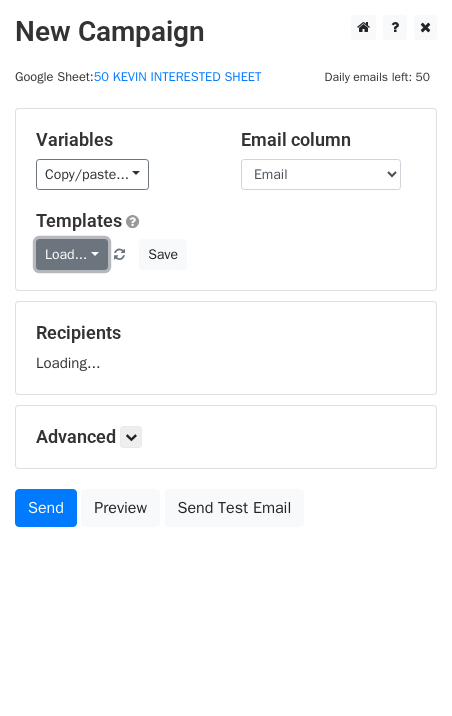 click on "Load..." at bounding box center [72, 254] 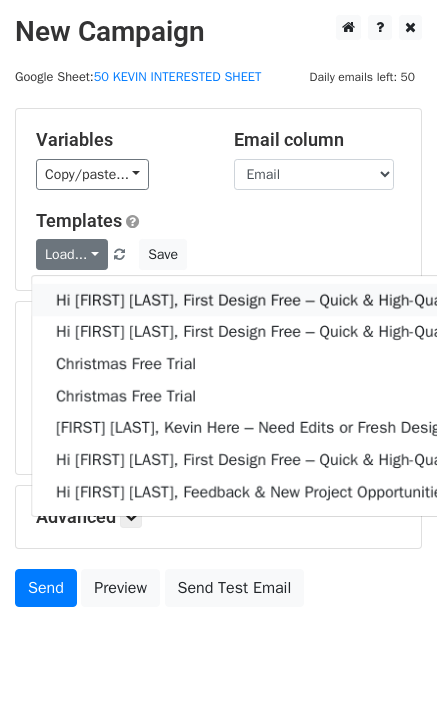 click on "Hi [FIRST] [LAST], First Design Free – Quick & High-Quality Digitizing!" at bounding box center (368, 300) 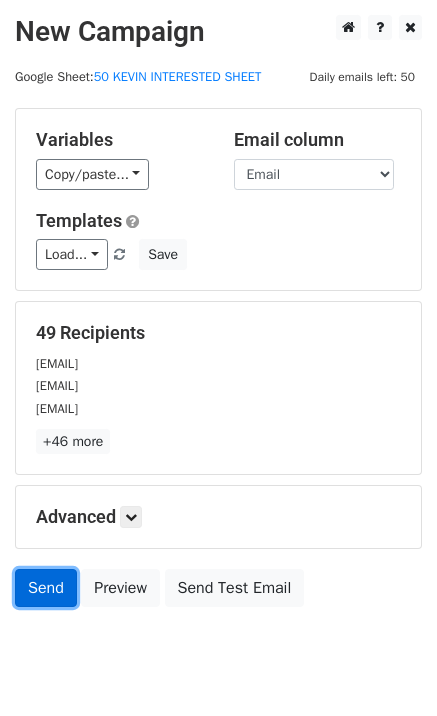 click on "Send" at bounding box center [46, 588] 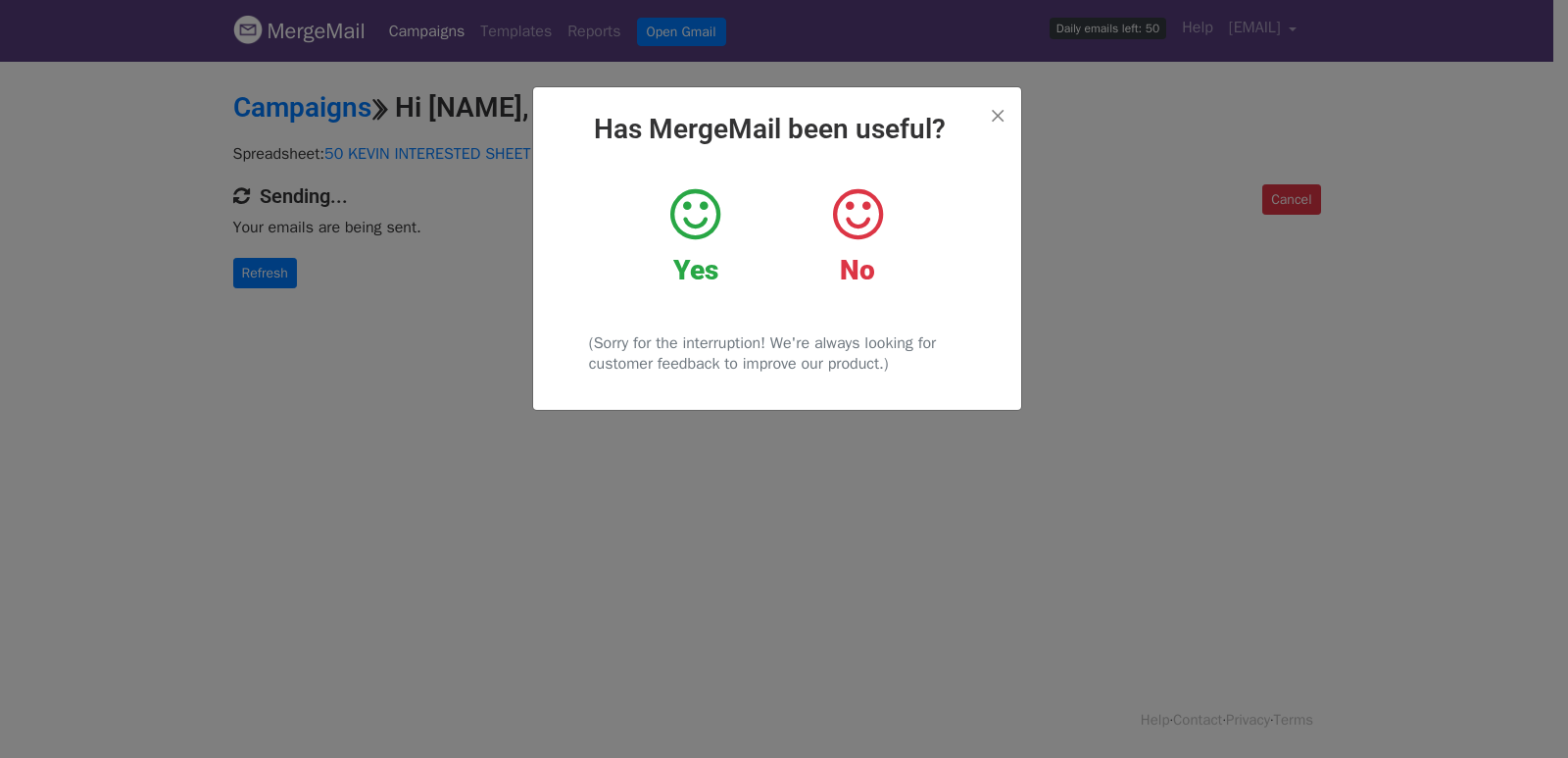 scroll, scrollTop: 0, scrollLeft: 0, axis: both 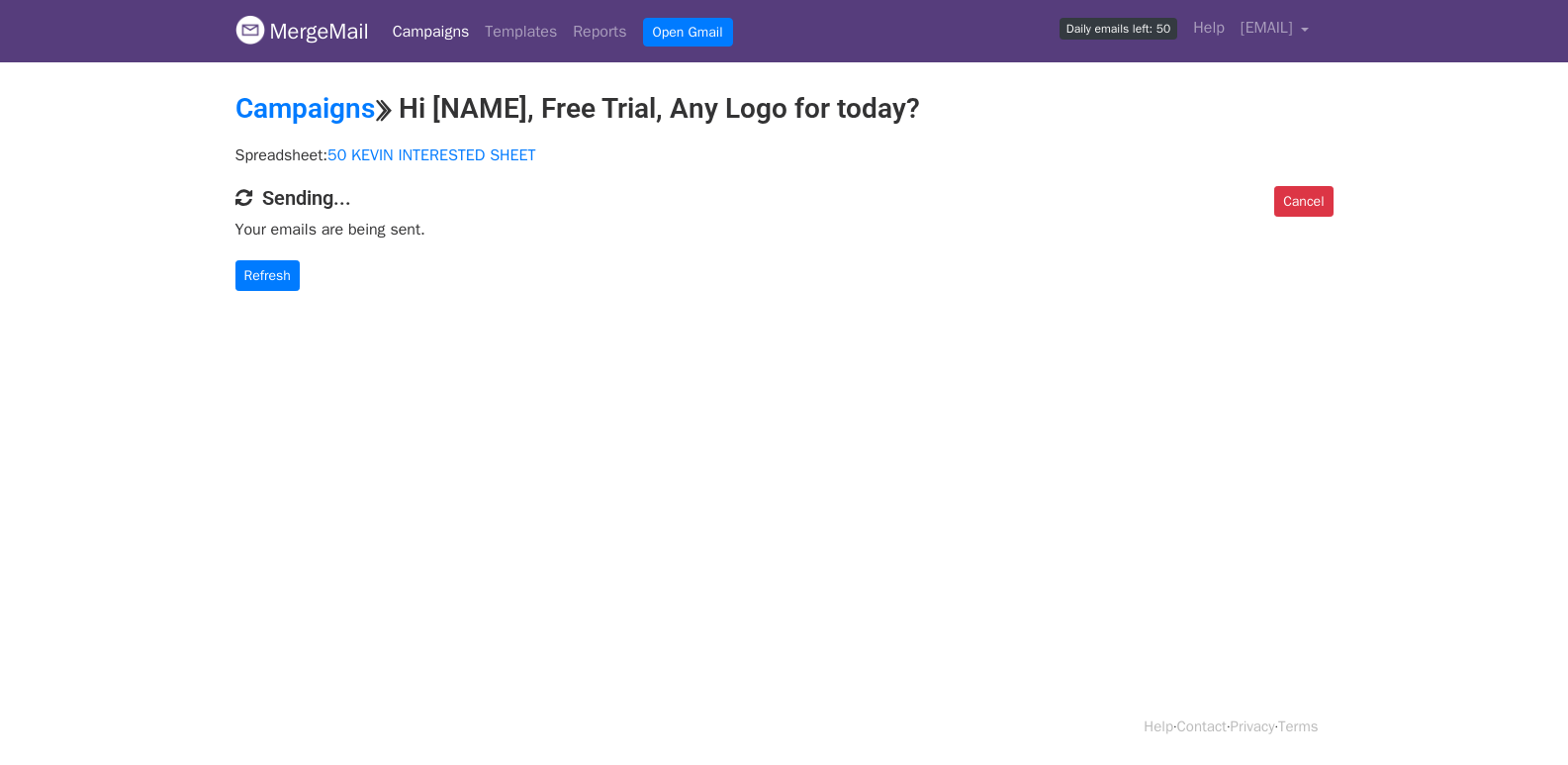 click on "Cancel
Sending...
Your emails are being sent.
Refresh" at bounding box center (784, 239) 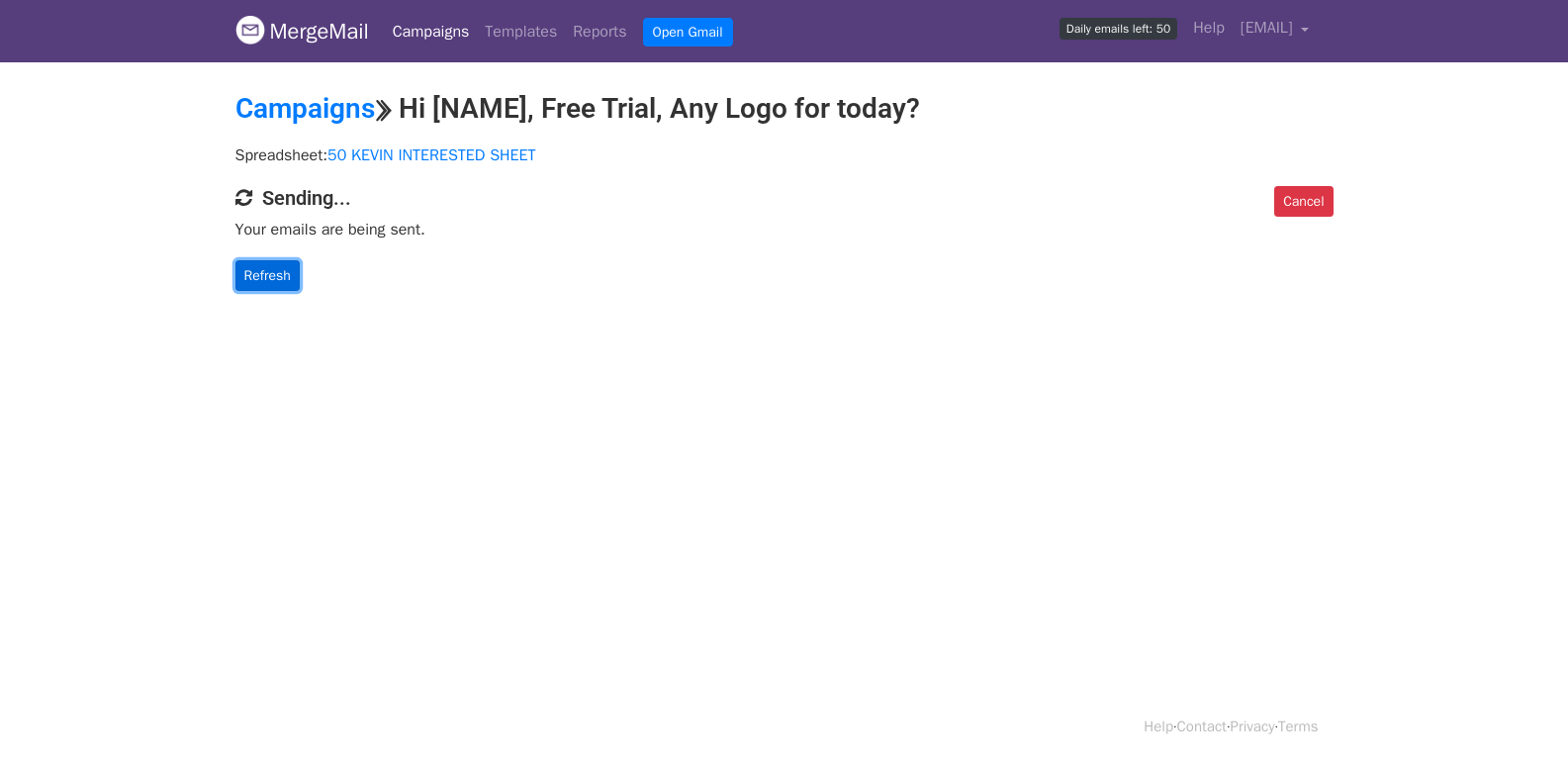 click on "Refresh" at bounding box center [267, 275] 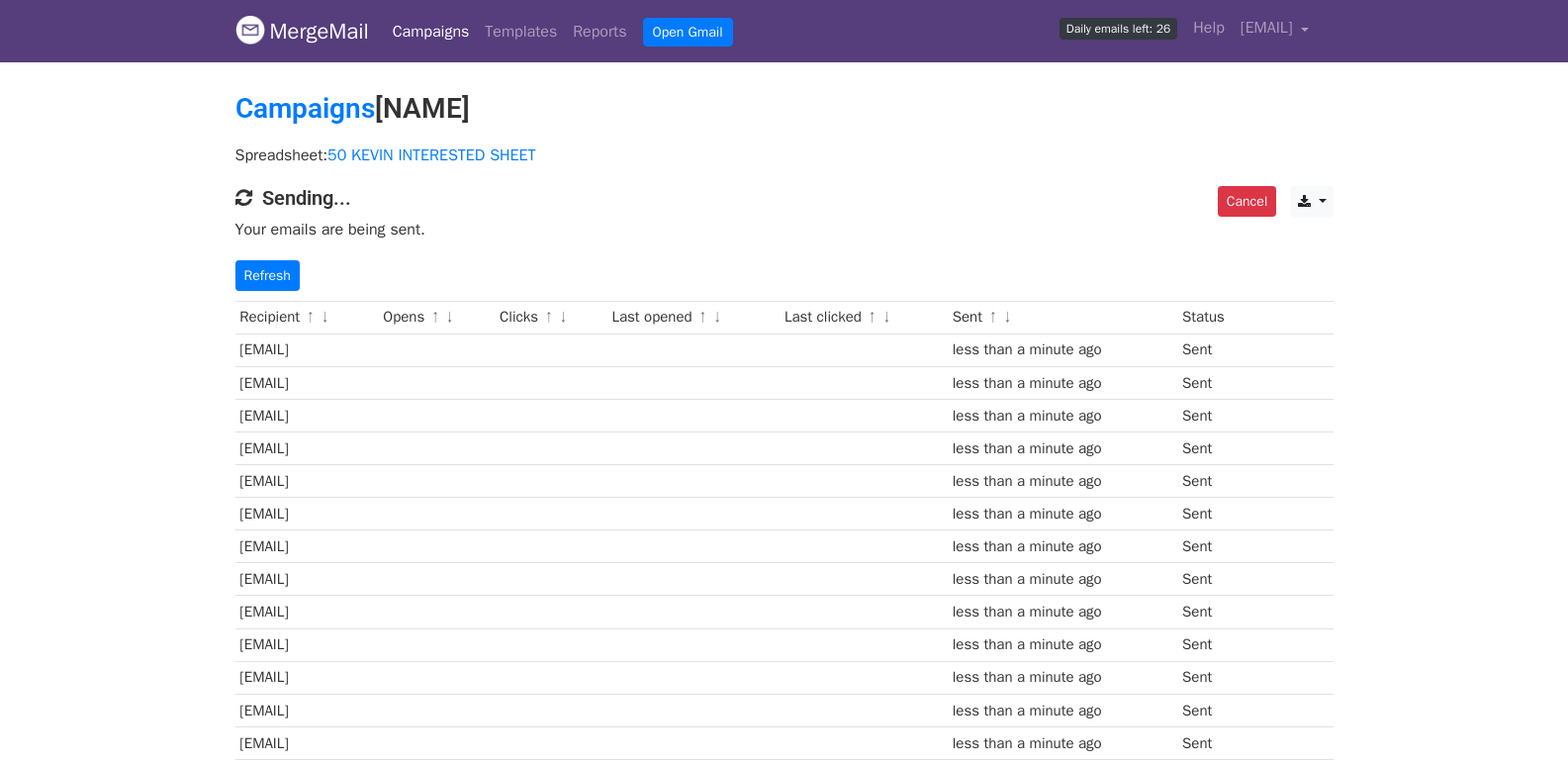 scroll, scrollTop: 0, scrollLeft: 0, axis: both 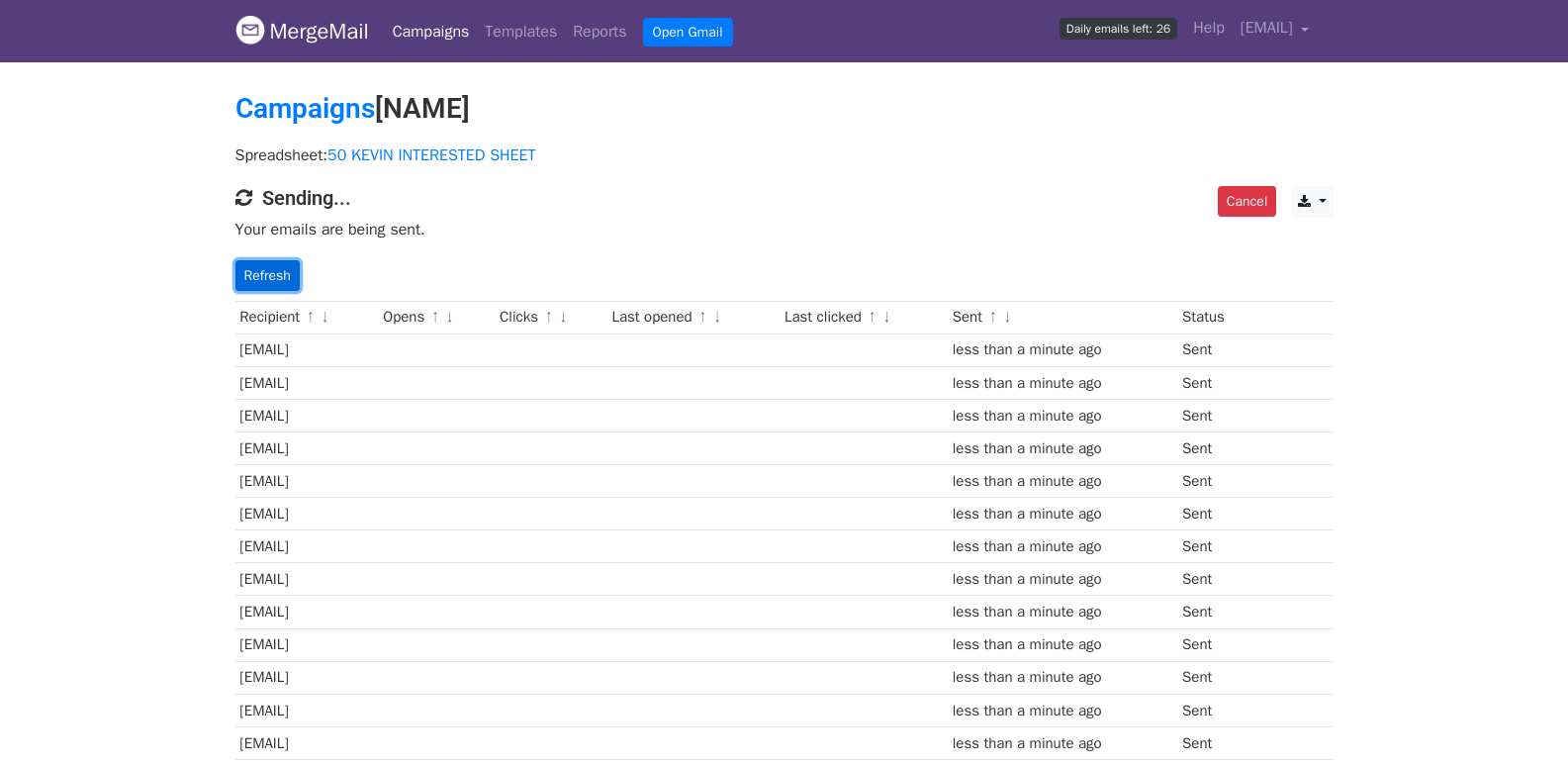 click on "Refresh" at bounding box center (267, 275) 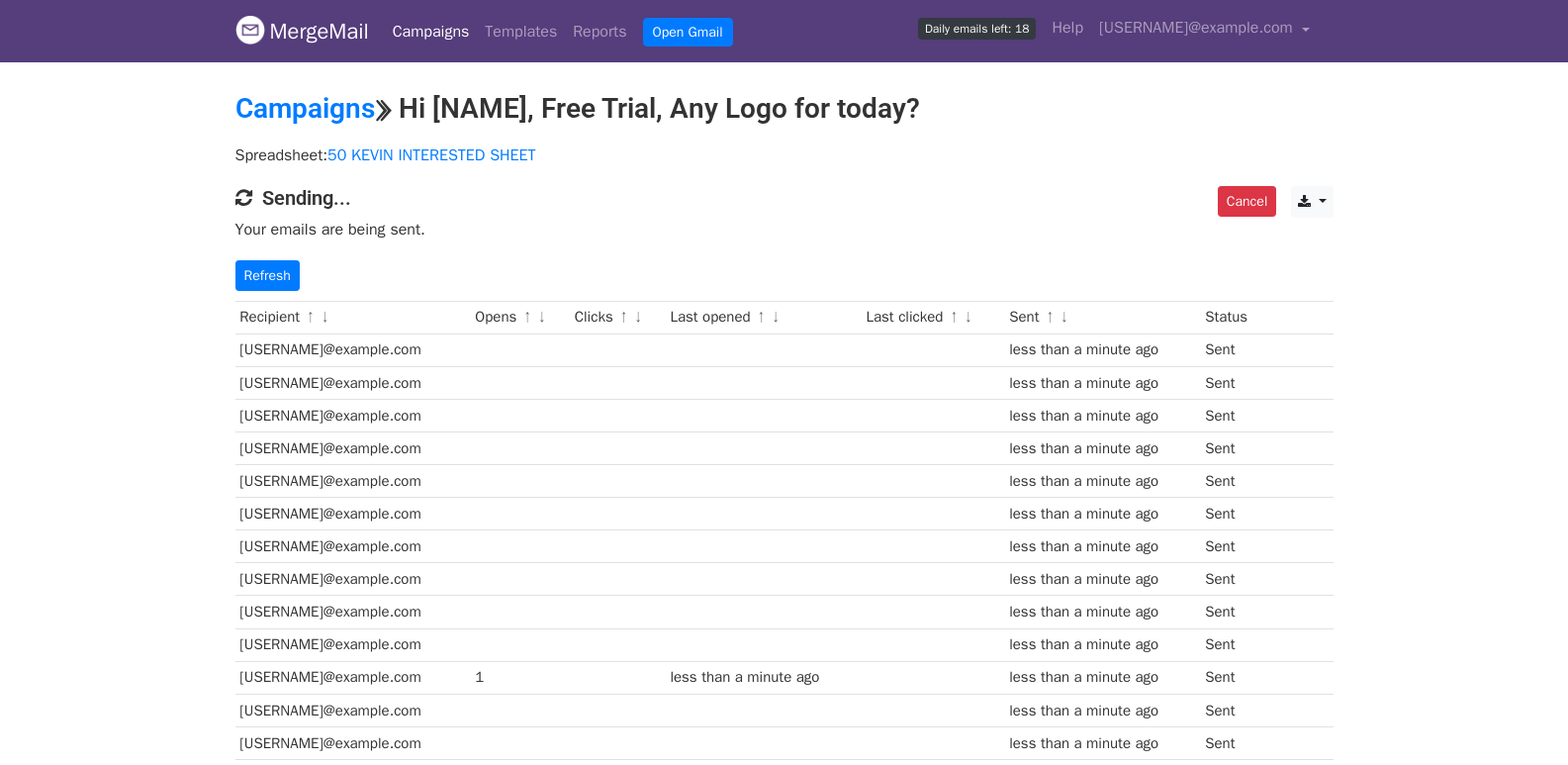 scroll, scrollTop: 0, scrollLeft: 0, axis: both 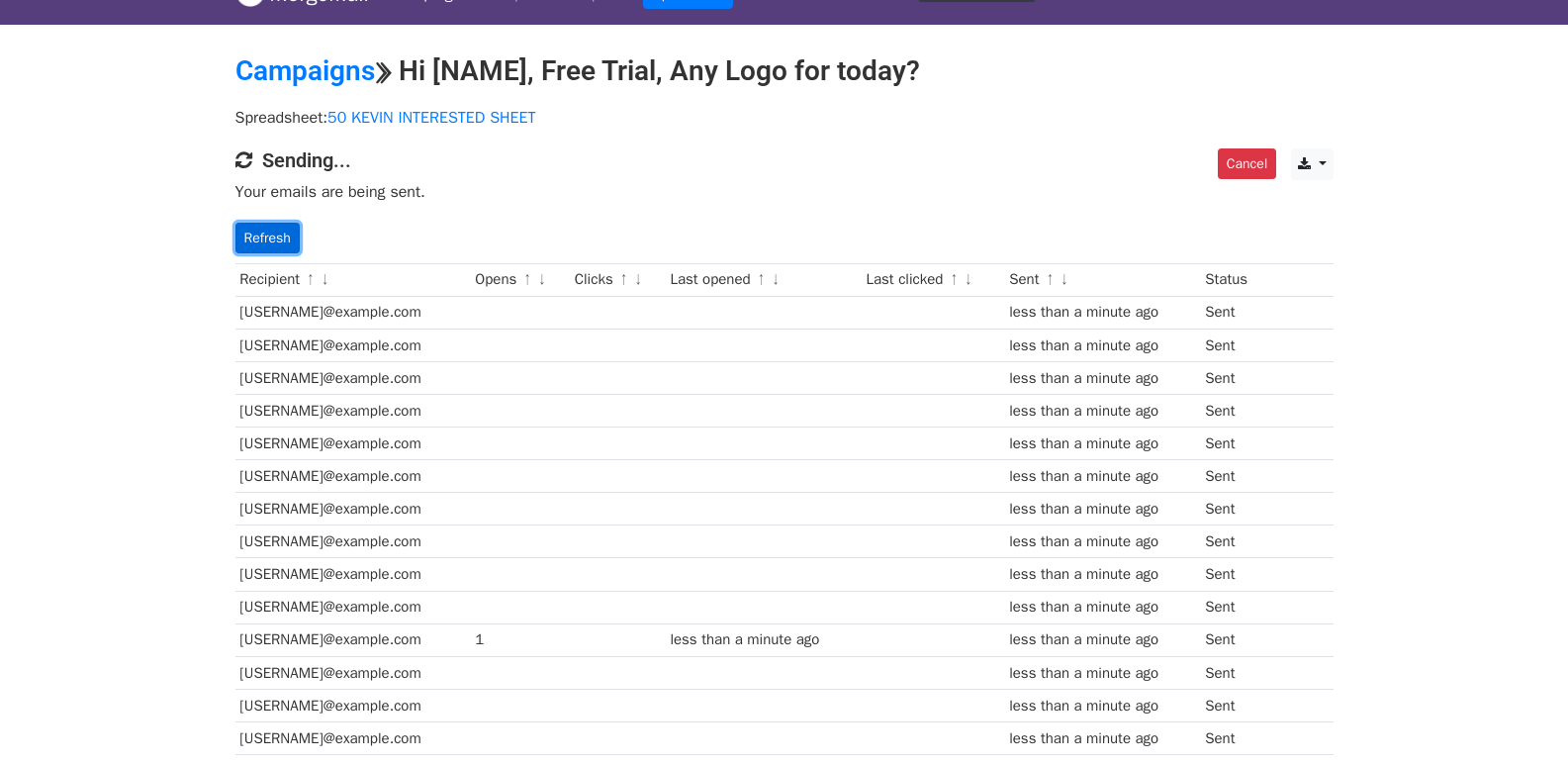 click on "Refresh" at bounding box center [267, 238] 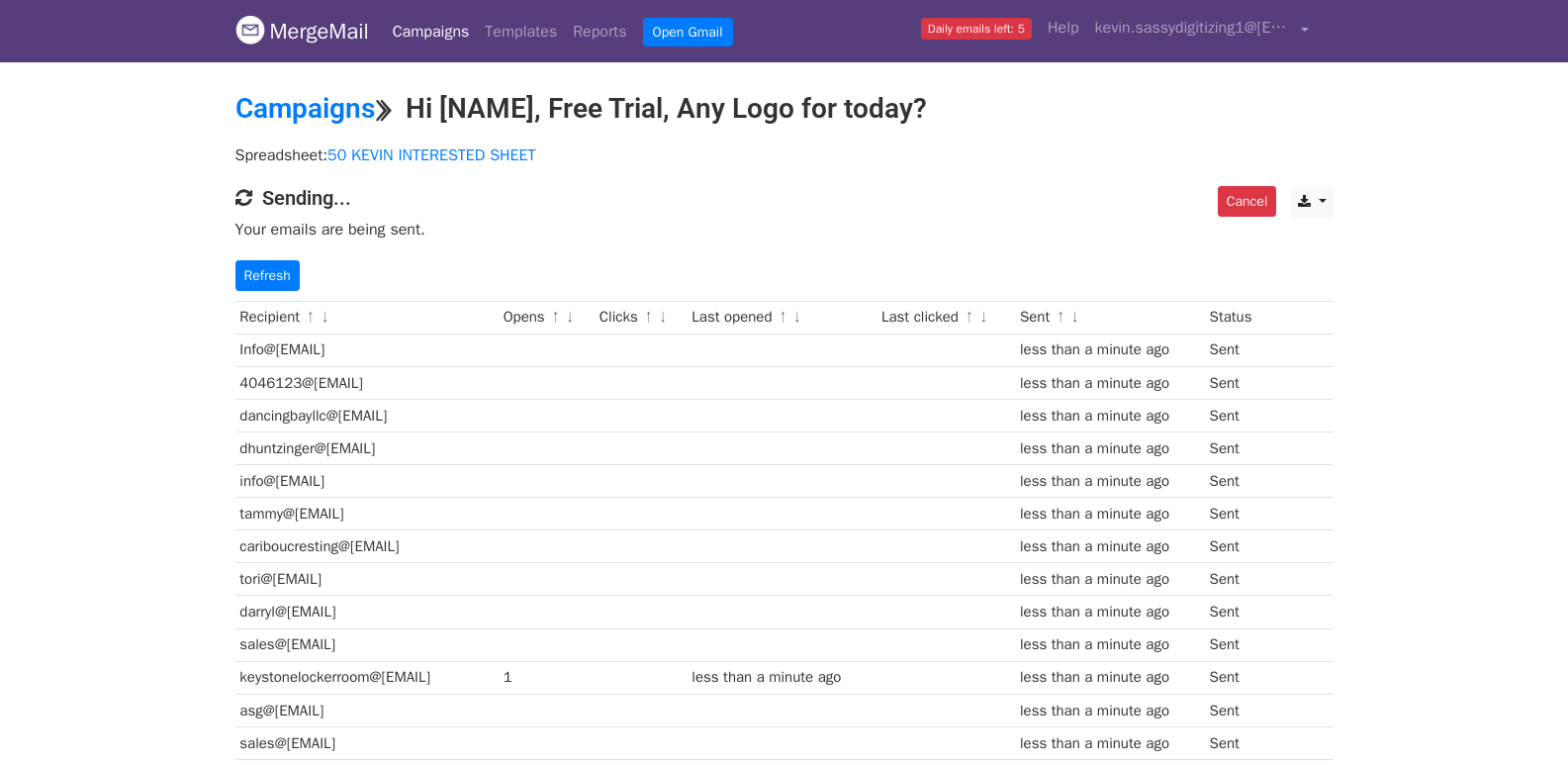 scroll, scrollTop: 0, scrollLeft: 0, axis: both 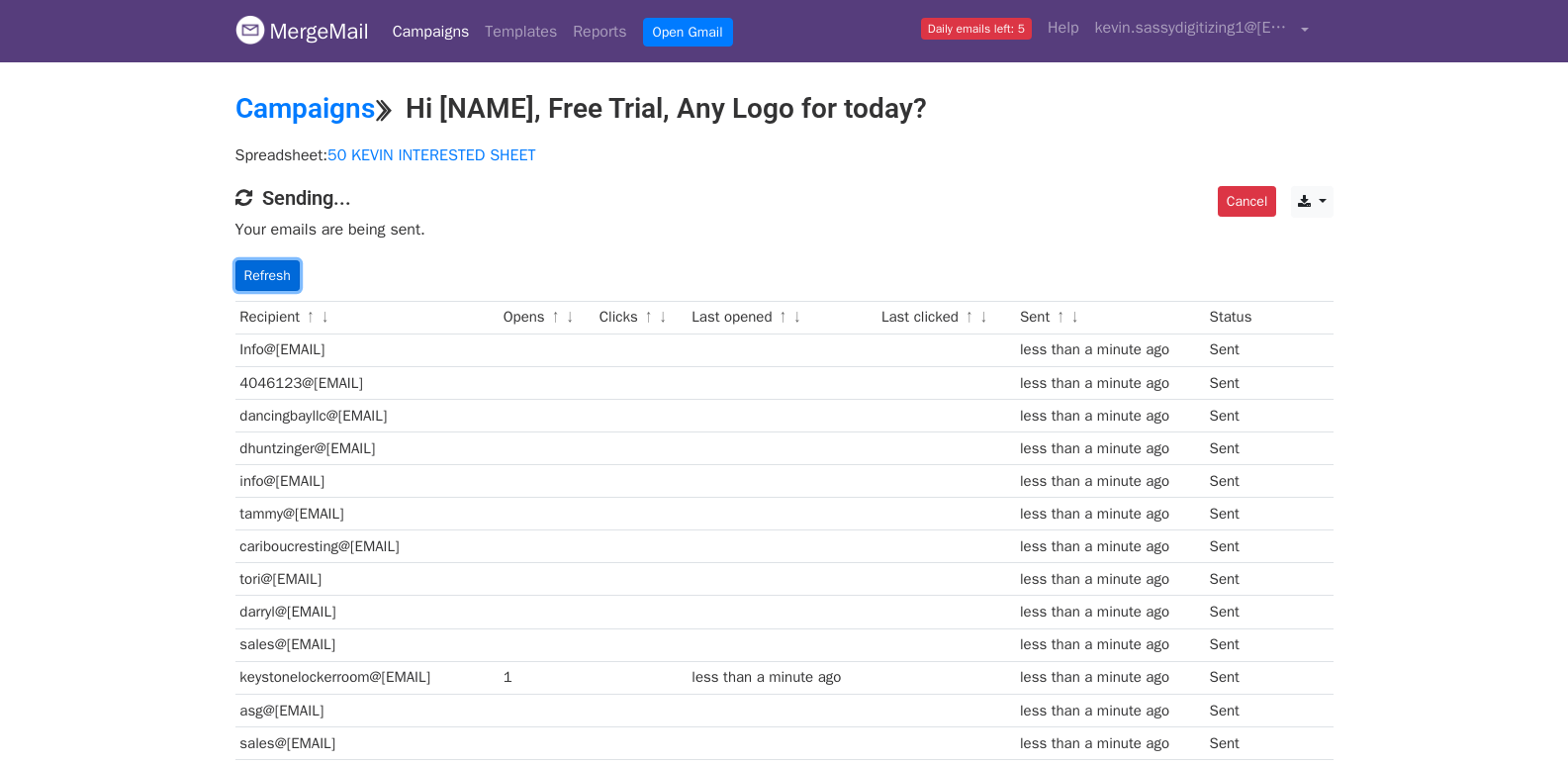 click on "Refresh" at bounding box center [267, 275] 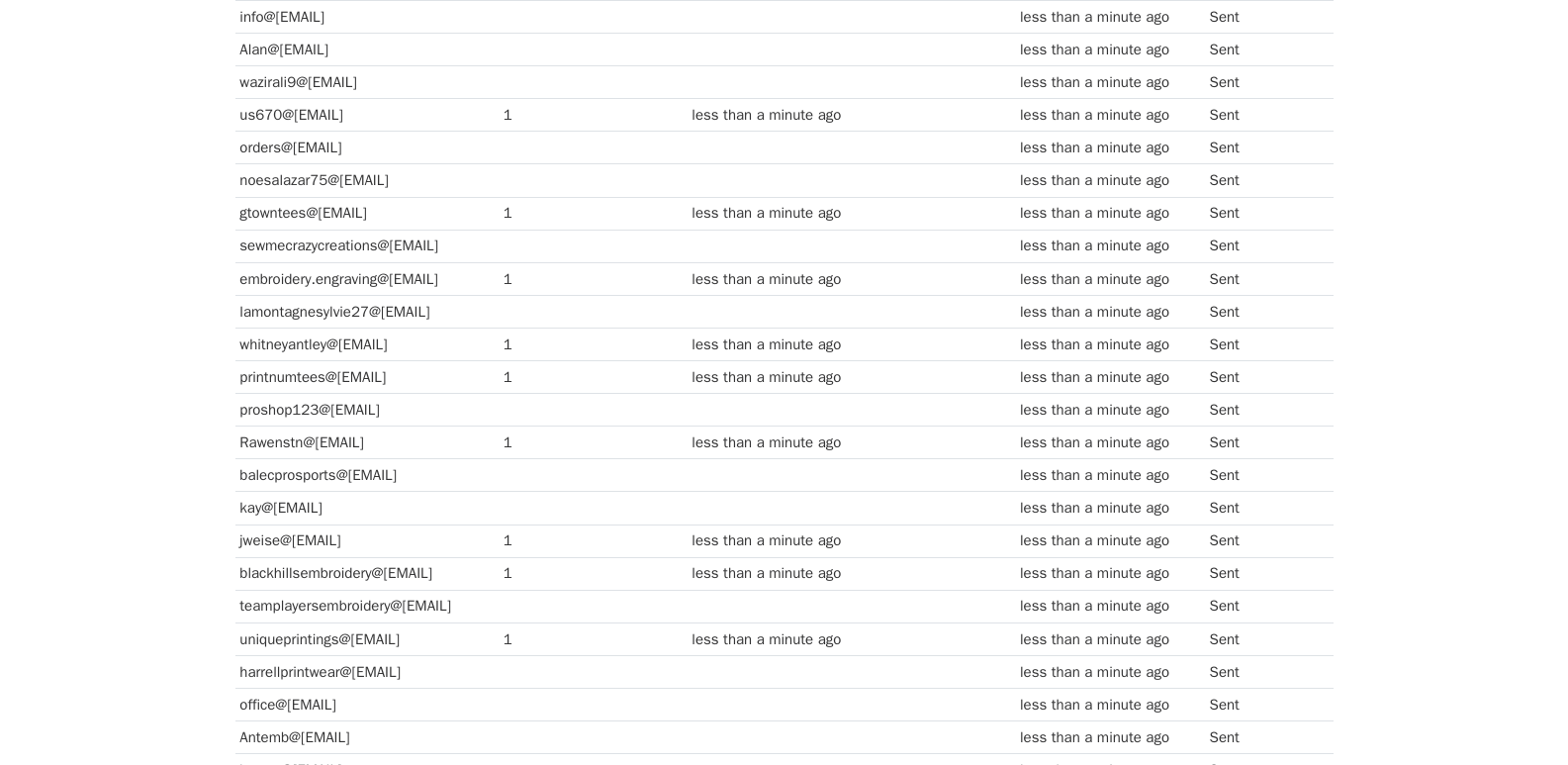 scroll, scrollTop: 1351, scrollLeft: 0, axis: vertical 